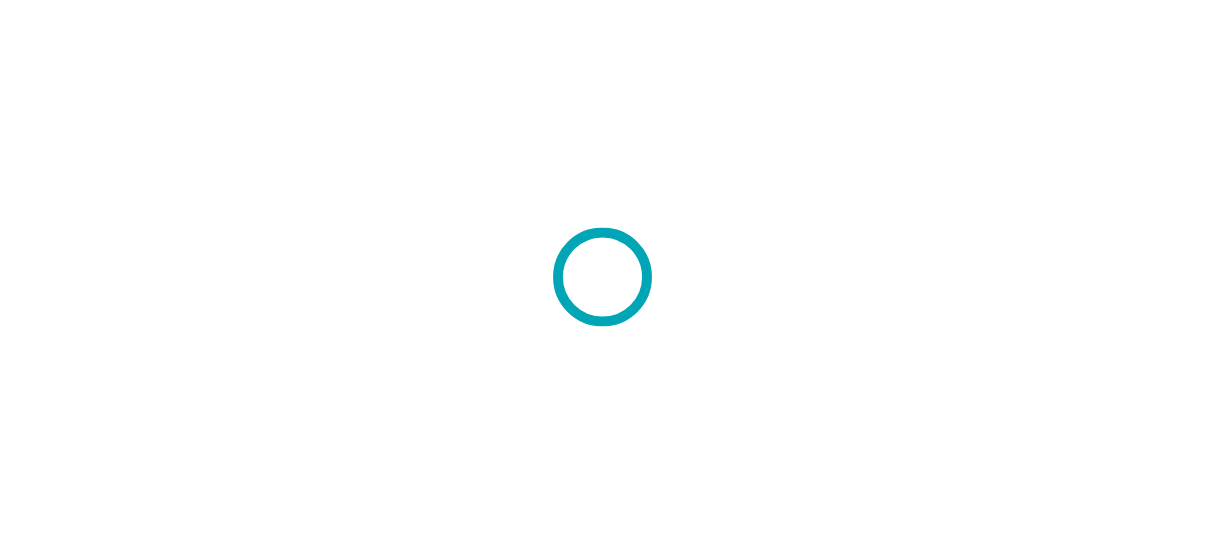 scroll, scrollTop: 0, scrollLeft: 0, axis: both 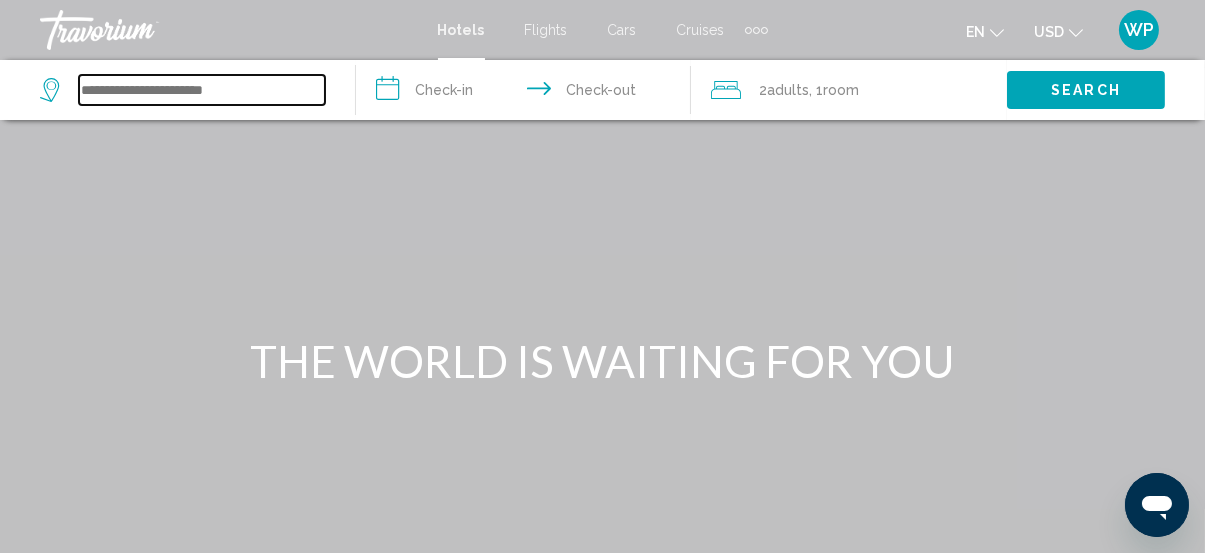 click at bounding box center [202, 90] 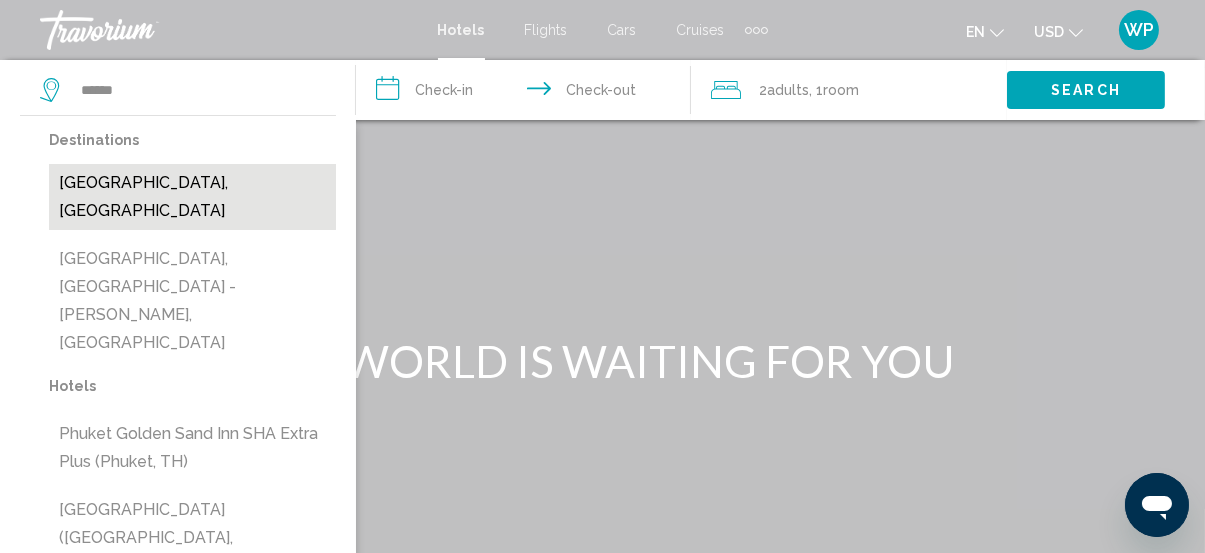 click on "[GEOGRAPHIC_DATA], [GEOGRAPHIC_DATA]" at bounding box center [192, 197] 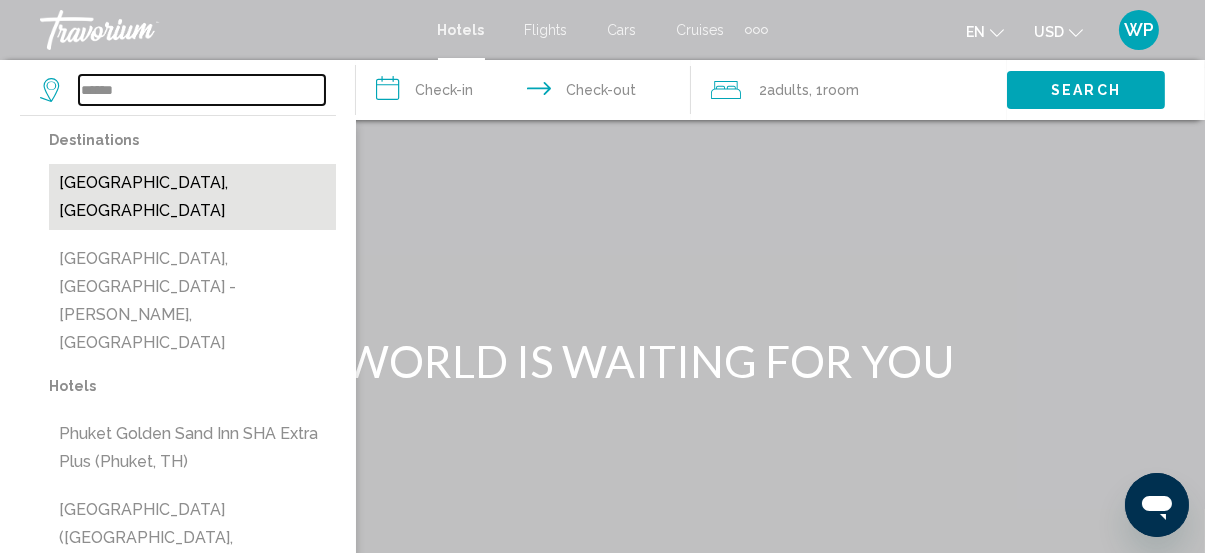 type on "**********" 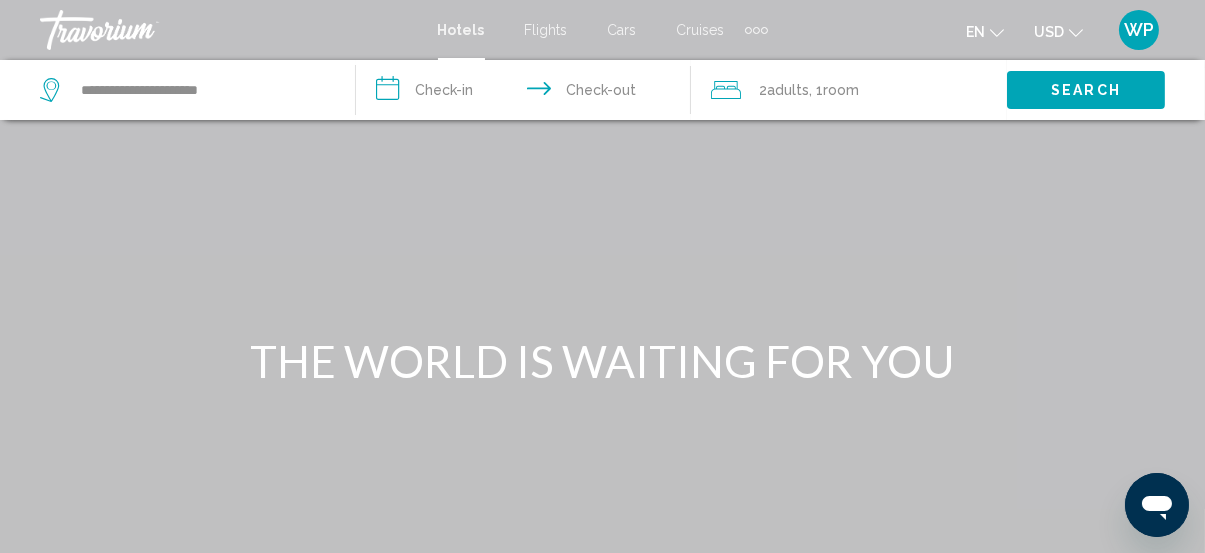 click on "**********" at bounding box center (528, 93) 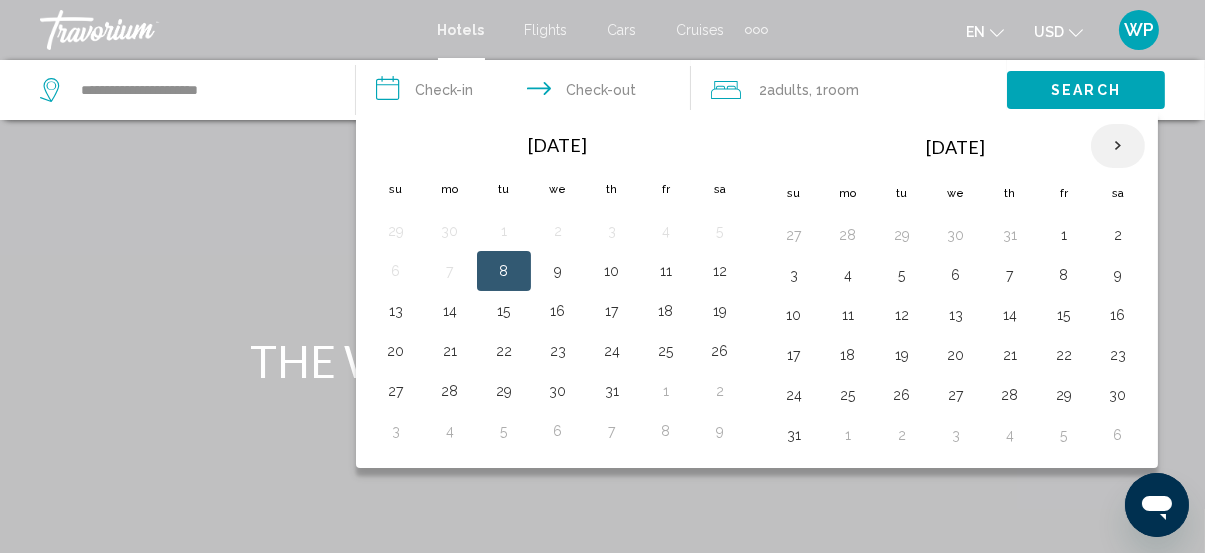 click at bounding box center (1118, 146) 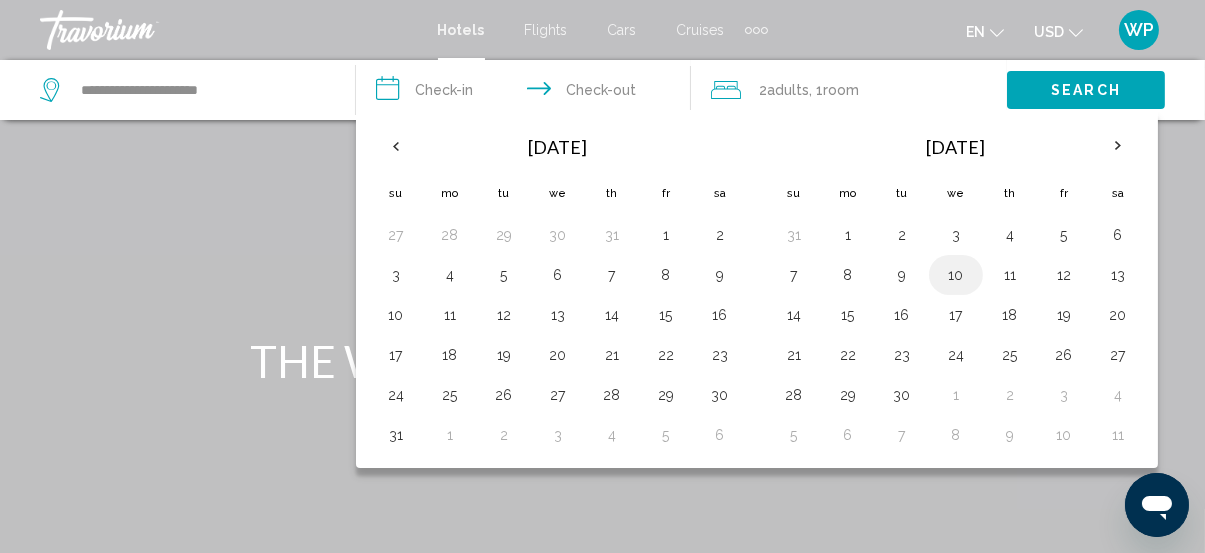 click on "10" at bounding box center [956, 275] 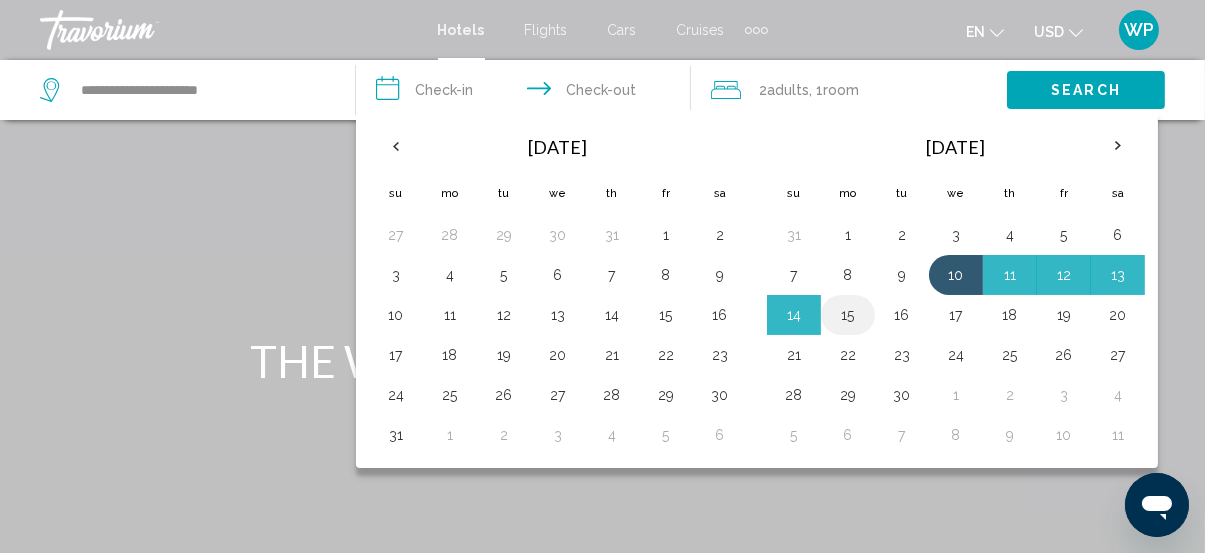 click on "15" at bounding box center [848, 315] 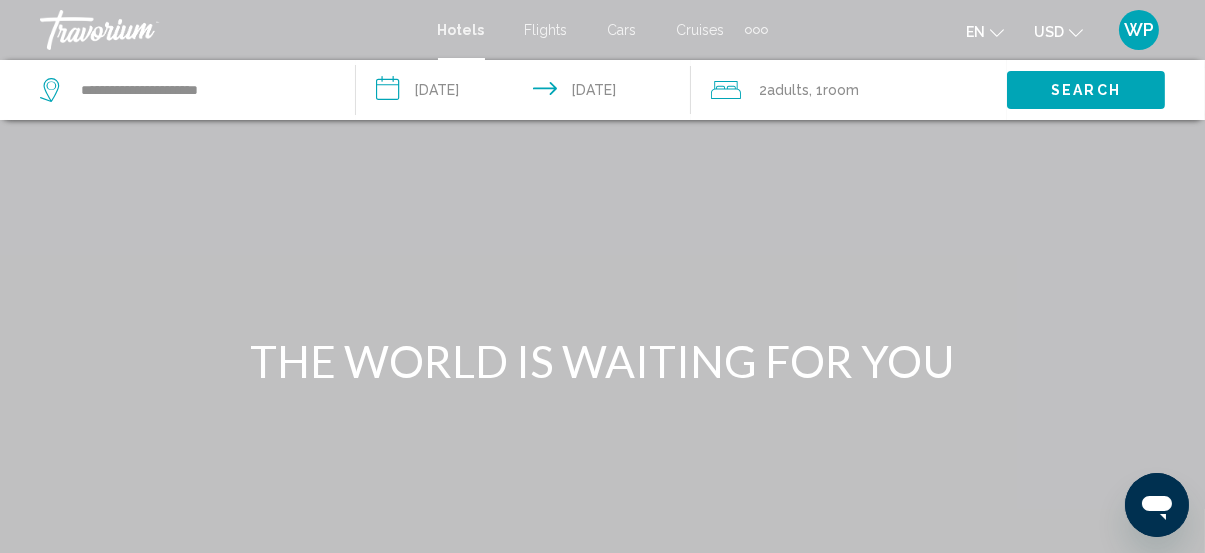 click on "Search" at bounding box center [1086, 91] 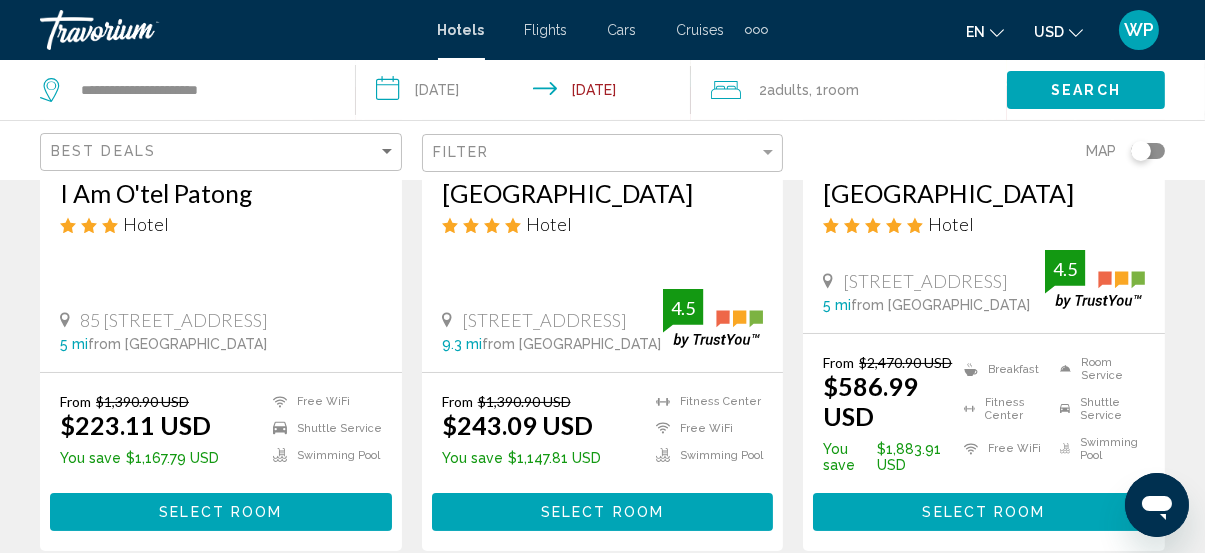 scroll, scrollTop: 454, scrollLeft: 0, axis: vertical 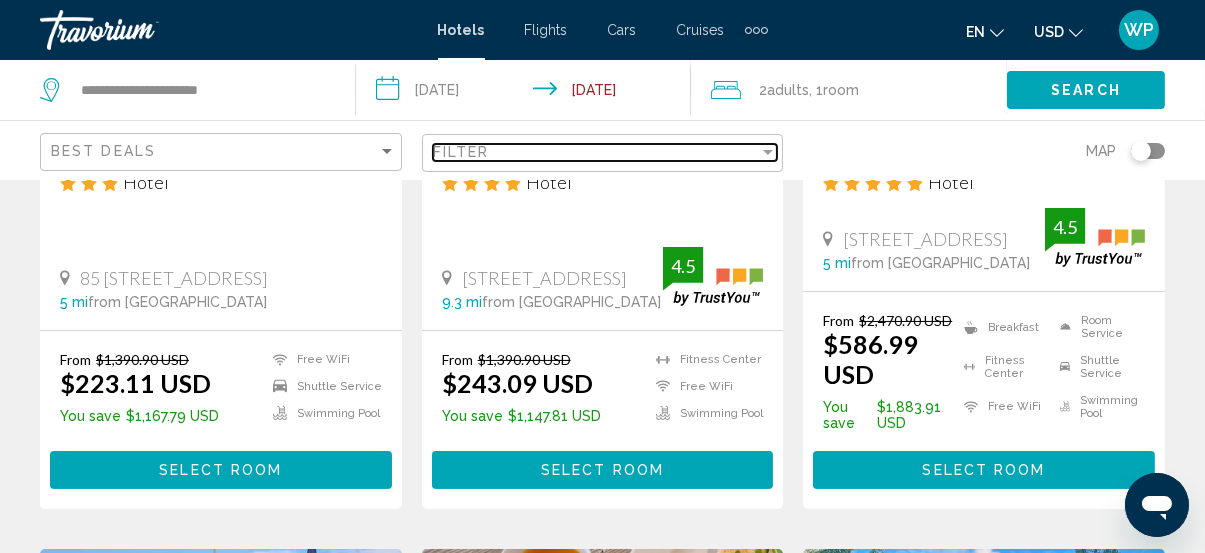 click on "Filter" at bounding box center (596, 152) 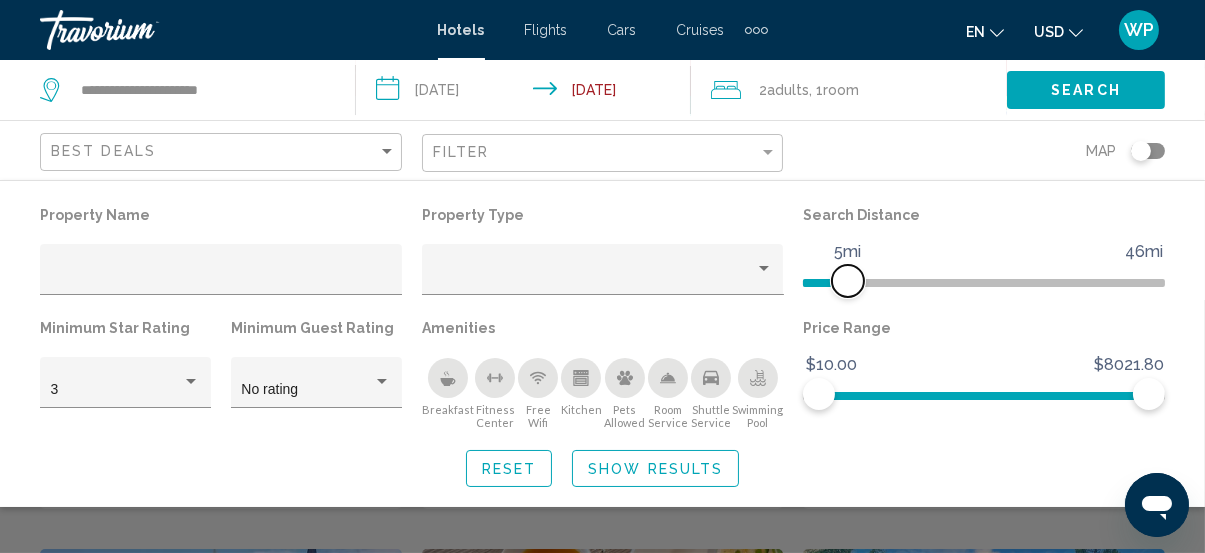 drag, startPoint x: 1032, startPoint y: 281, endPoint x: 847, endPoint y: 297, distance: 185.6906 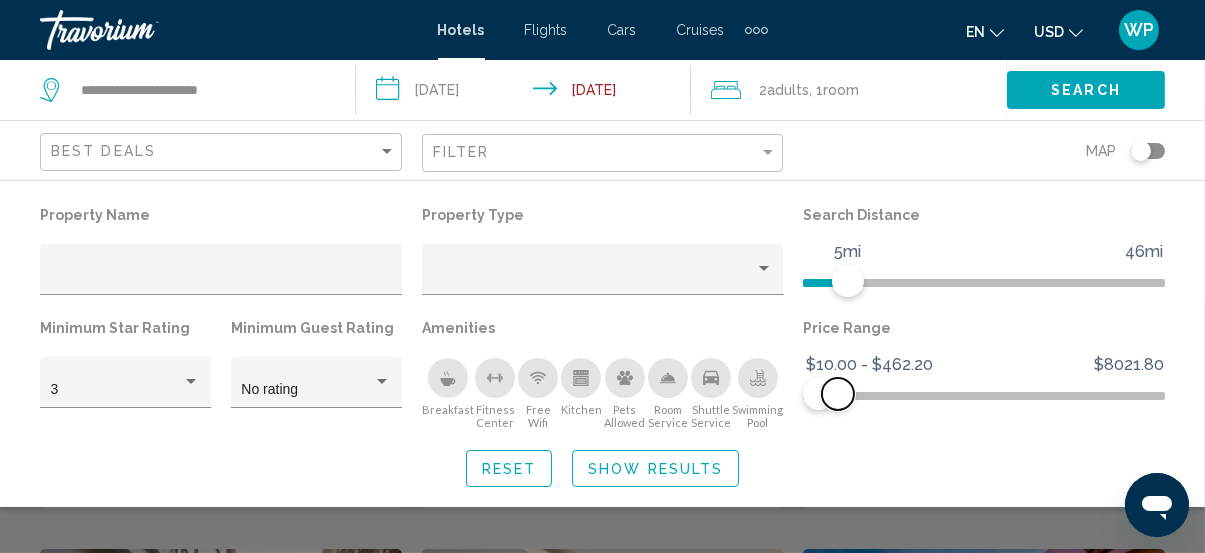 drag, startPoint x: 1152, startPoint y: 381, endPoint x: 838, endPoint y: 411, distance: 315.42987 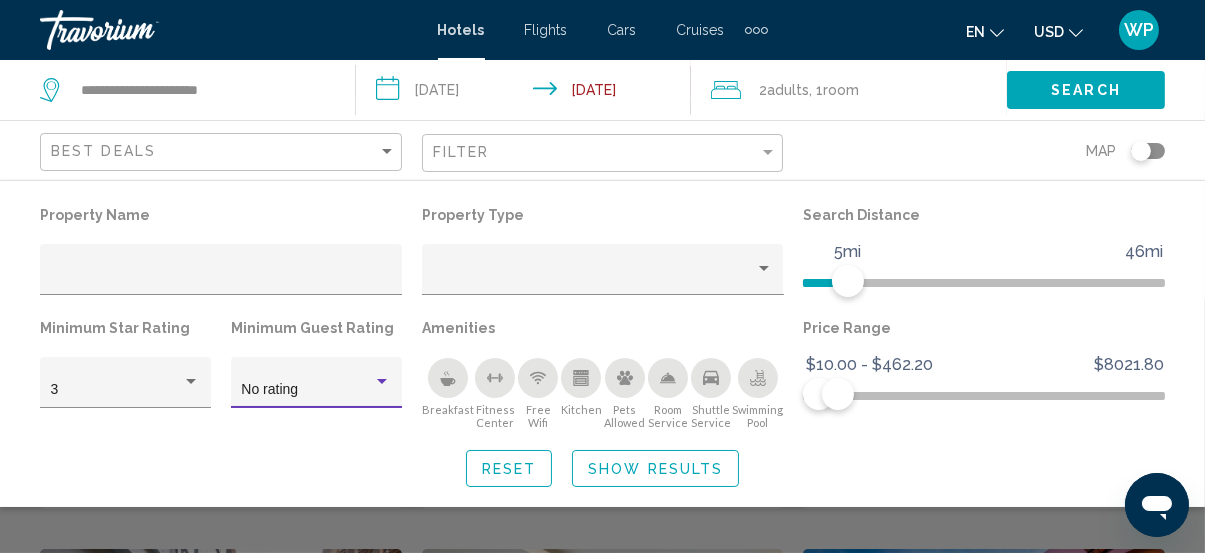 click on "No rating" at bounding box center [307, 390] 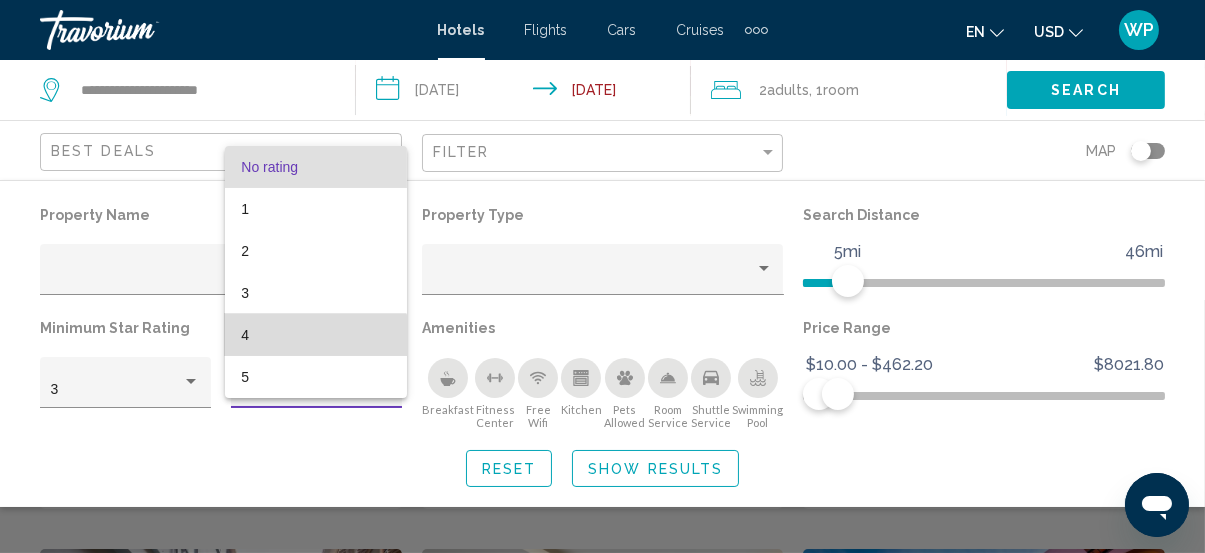click on "4" at bounding box center [316, 335] 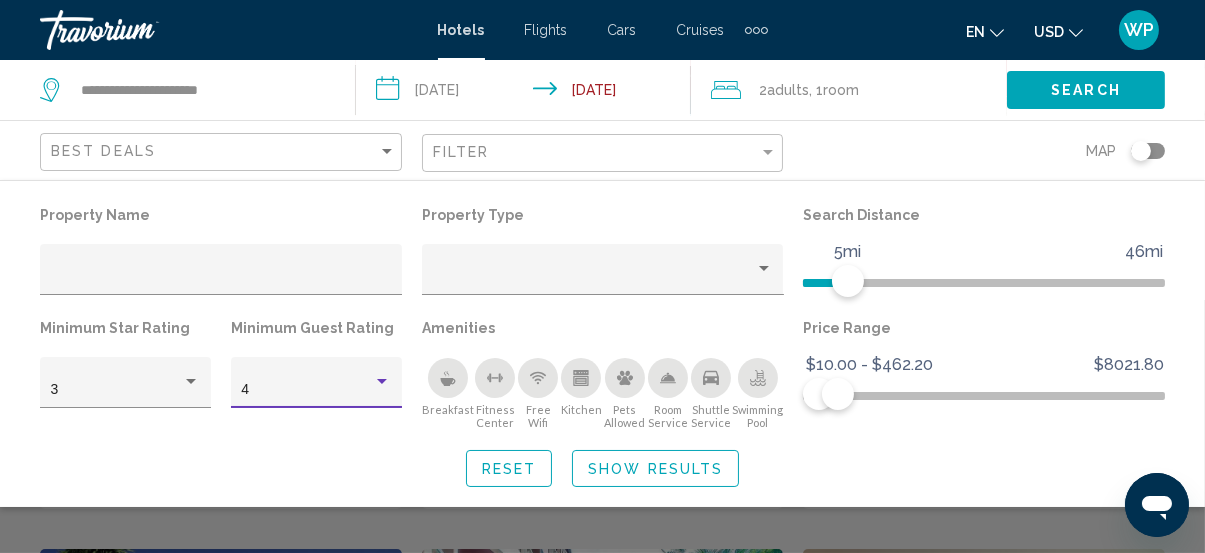 click on "Show Results" 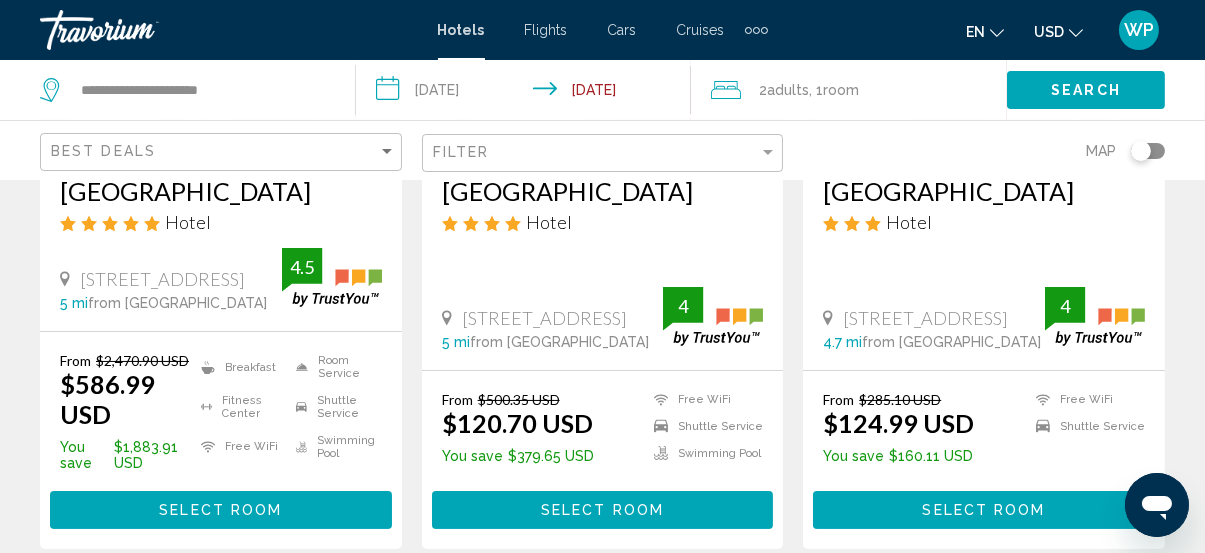 scroll, scrollTop: 454, scrollLeft: 0, axis: vertical 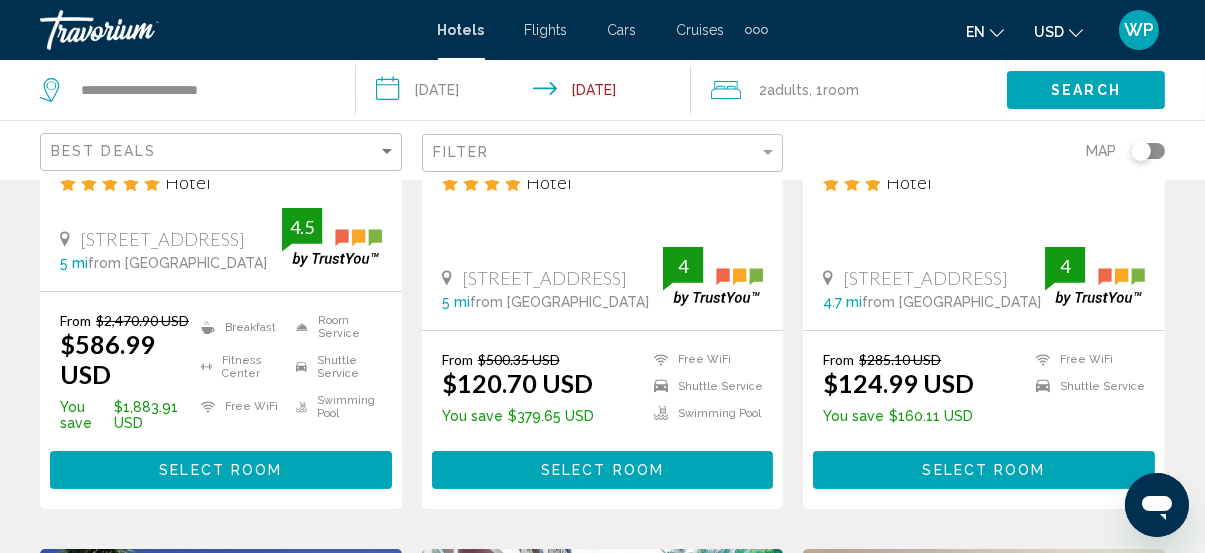 click on "Select Room" at bounding box center [602, 471] 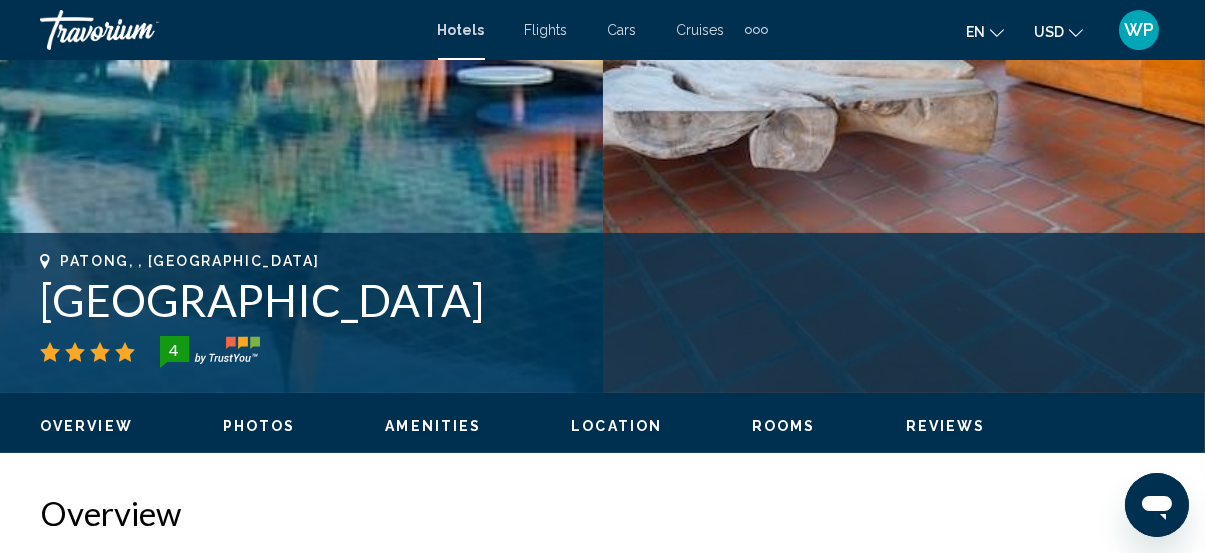 scroll, scrollTop: 622, scrollLeft: 0, axis: vertical 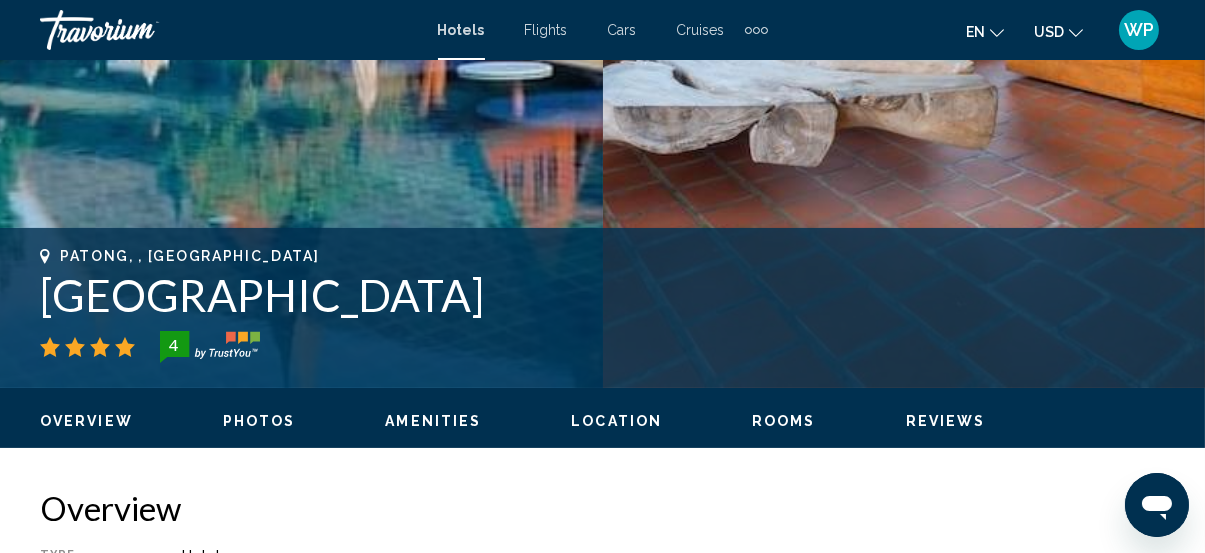 click on "Rooms" at bounding box center (784, 421) 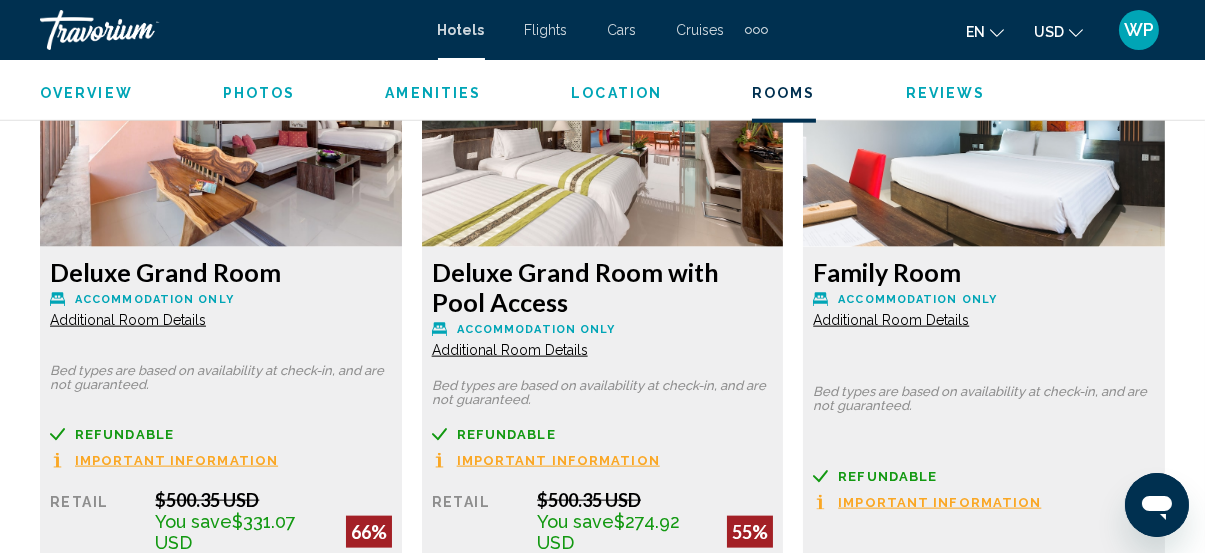 scroll, scrollTop: 3880, scrollLeft: 0, axis: vertical 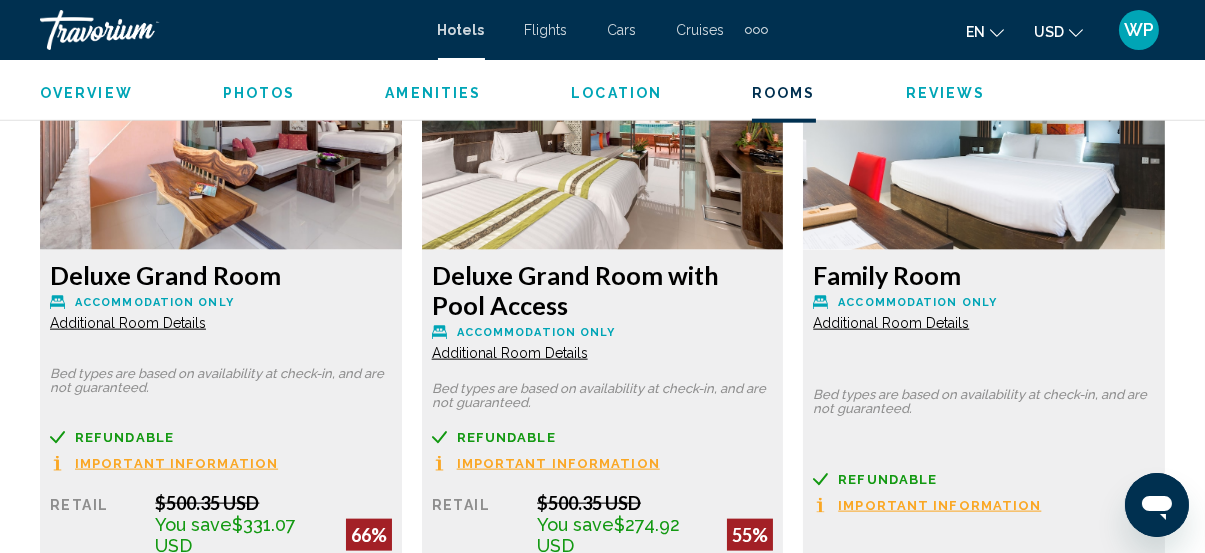 click on "Additional Room Details" at bounding box center [128, -375] 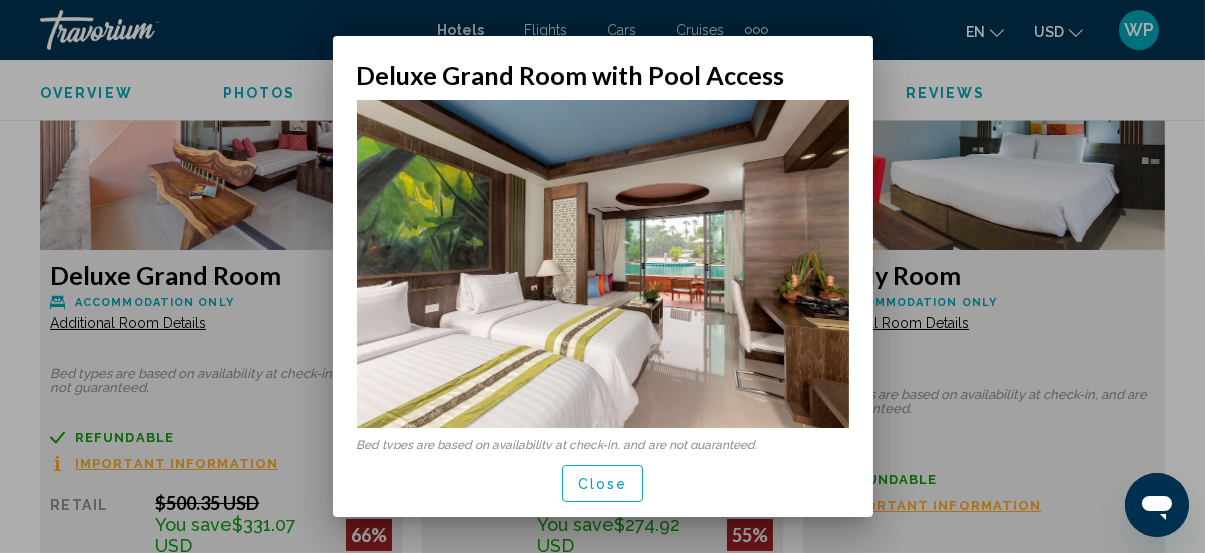 scroll, scrollTop: 0, scrollLeft: 0, axis: both 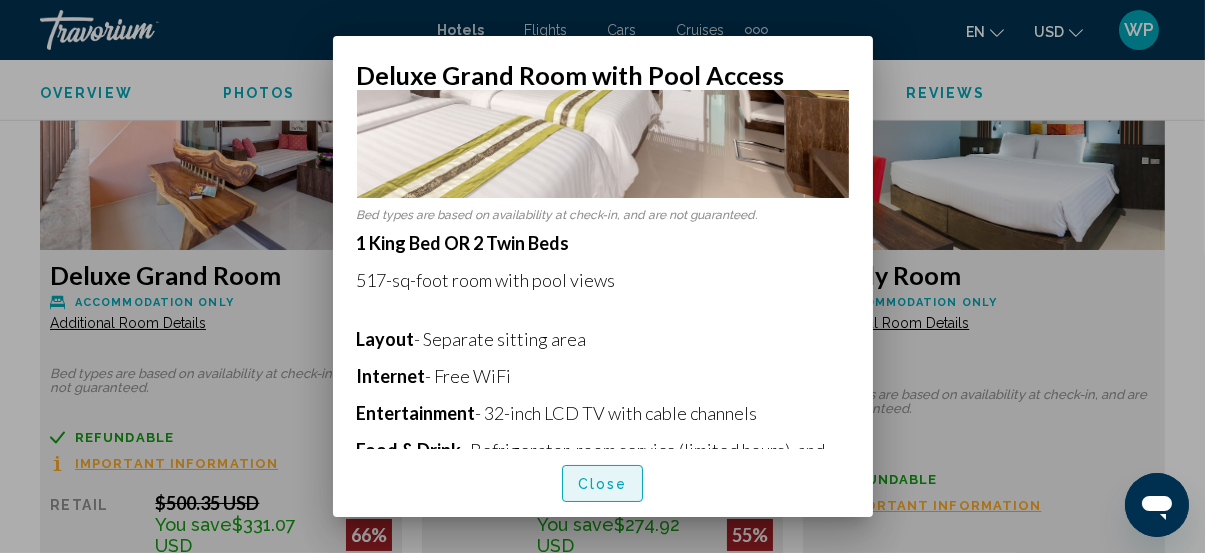 click on "Close" at bounding box center [603, 484] 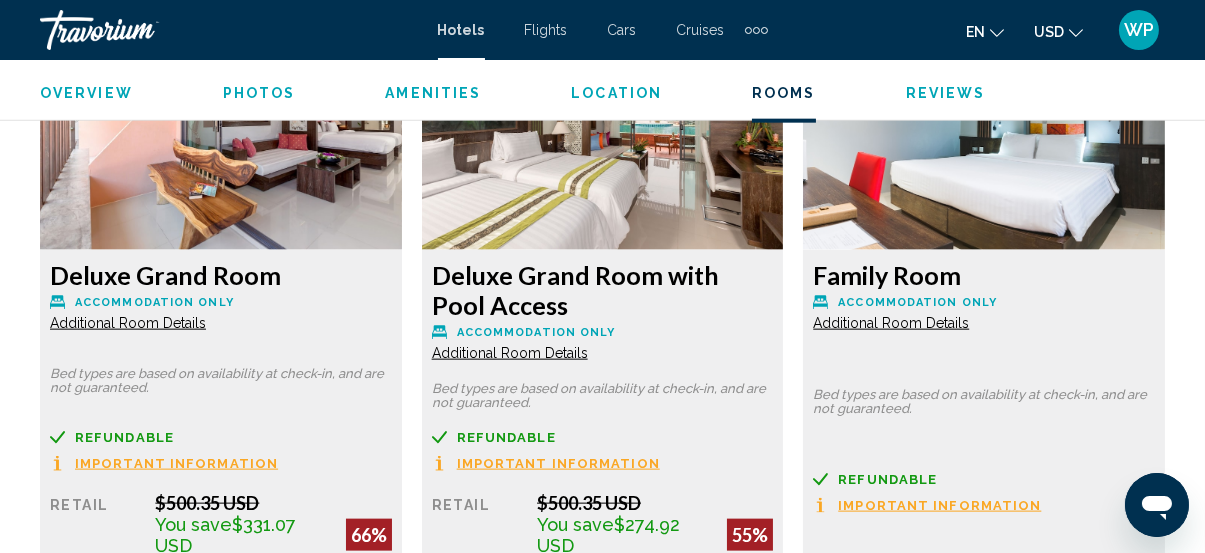 click on "Additional Room Details" at bounding box center [128, -375] 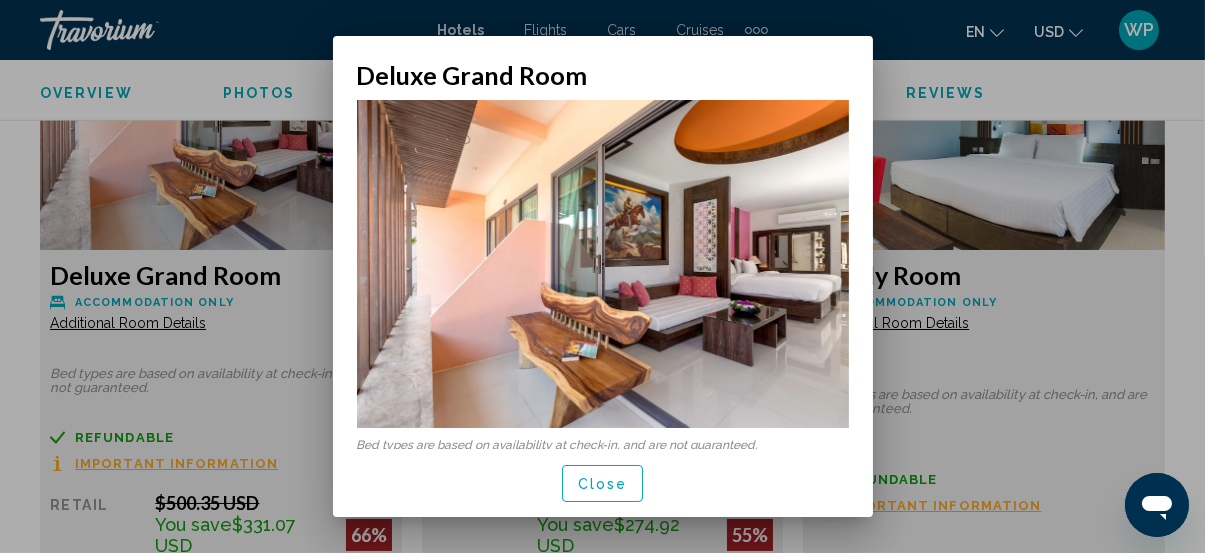 scroll, scrollTop: 0, scrollLeft: 0, axis: both 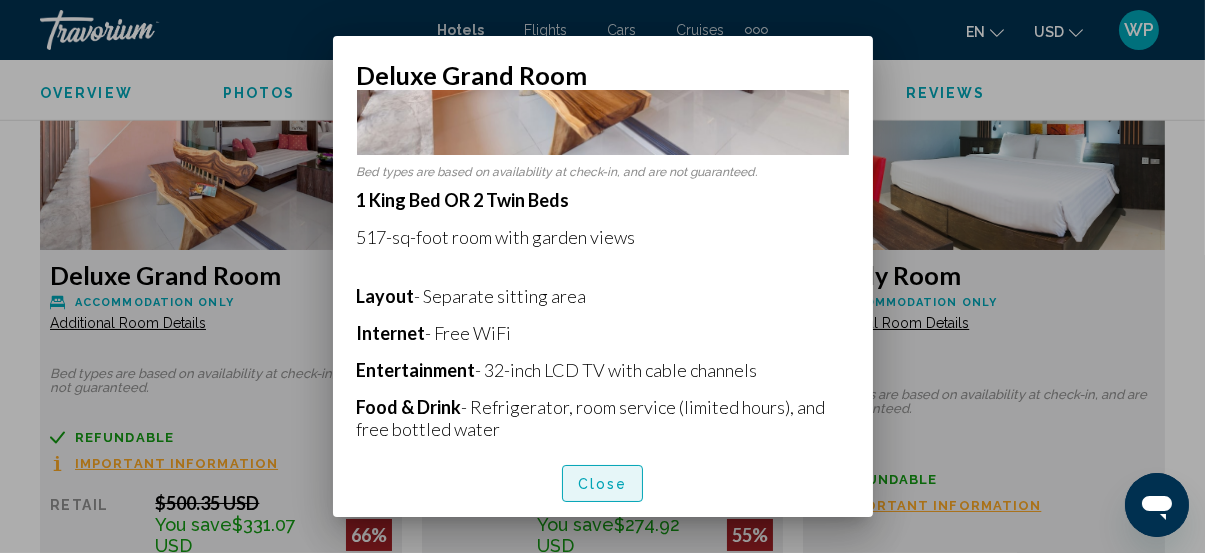 drag, startPoint x: 604, startPoint y: 482, endPoint x: 789, endPoint y: 419, distance: 195.43285 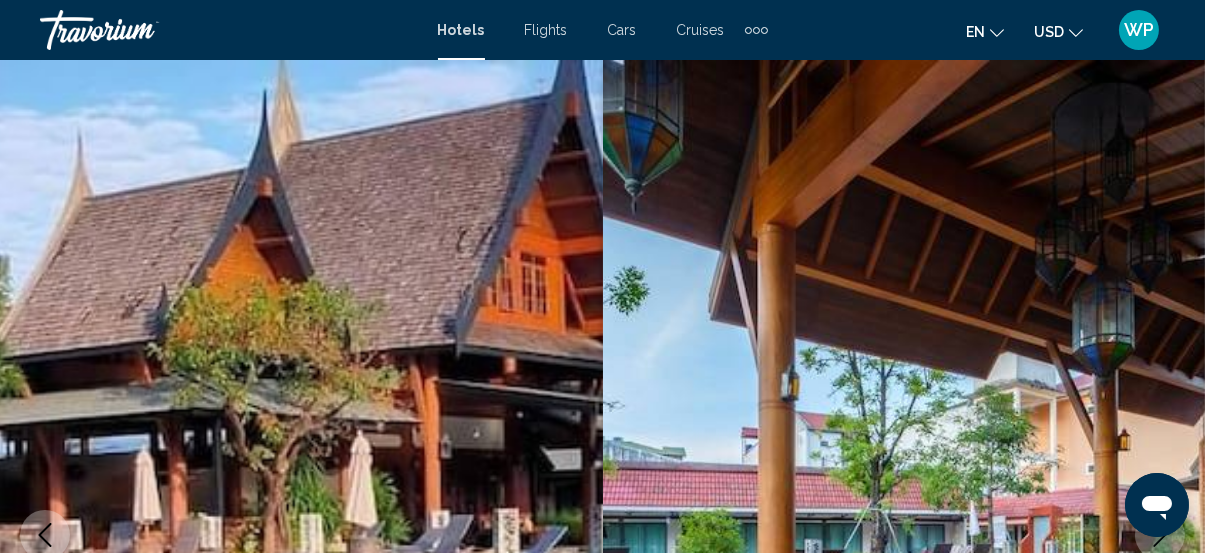 scroll, scrollTop: 3880, scrollLeft: 0, axis: vertical 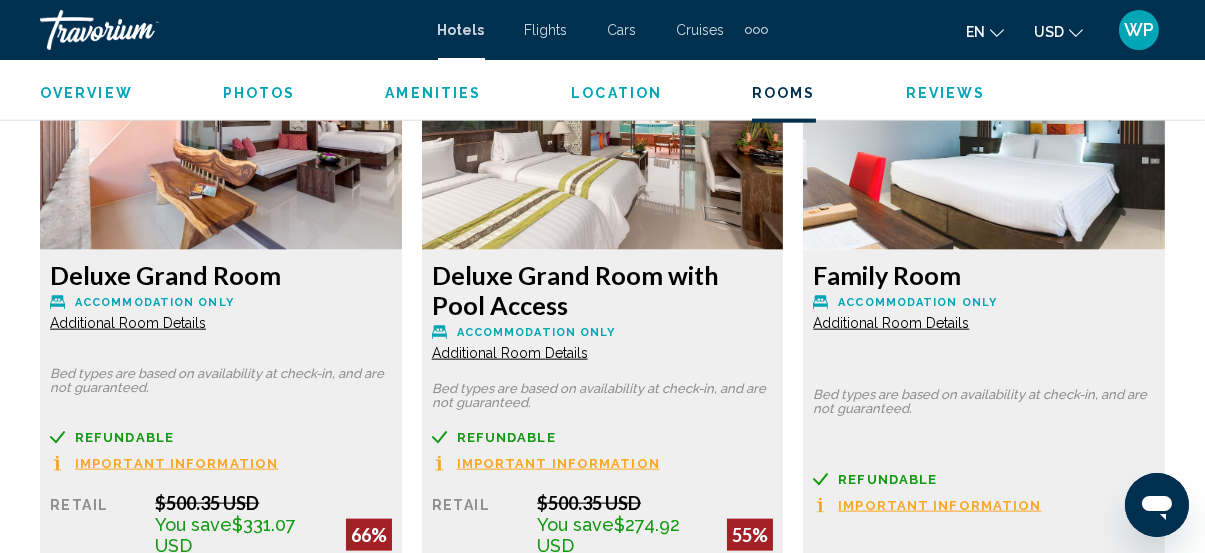 click on "Additional Room Details" at bounding box center (128, -375) 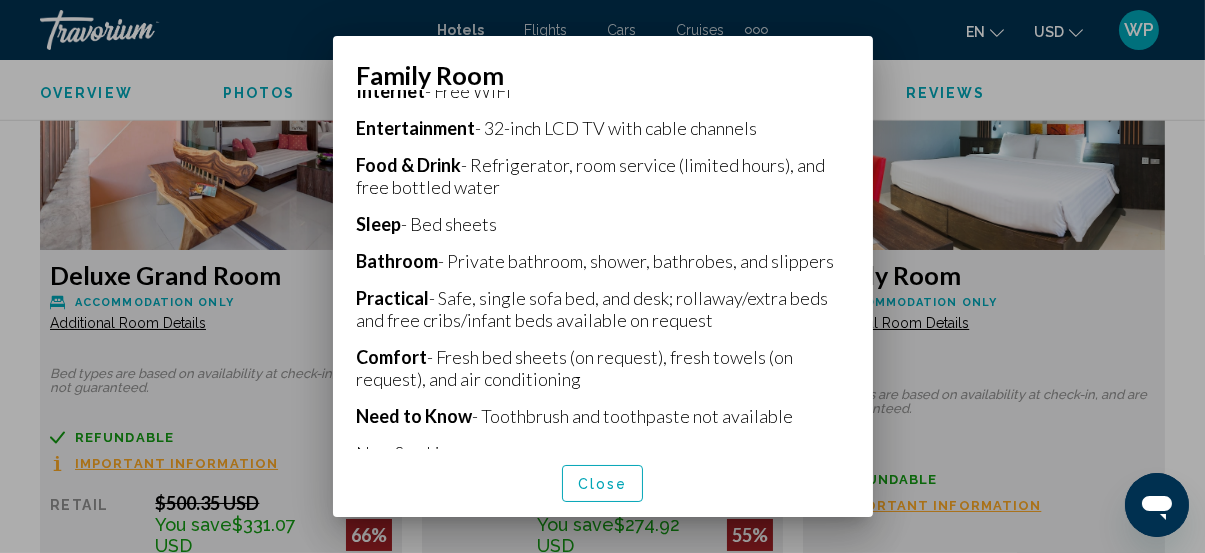 scroll, scrollTop: 545, scrollLeft: 0, axis: vertical 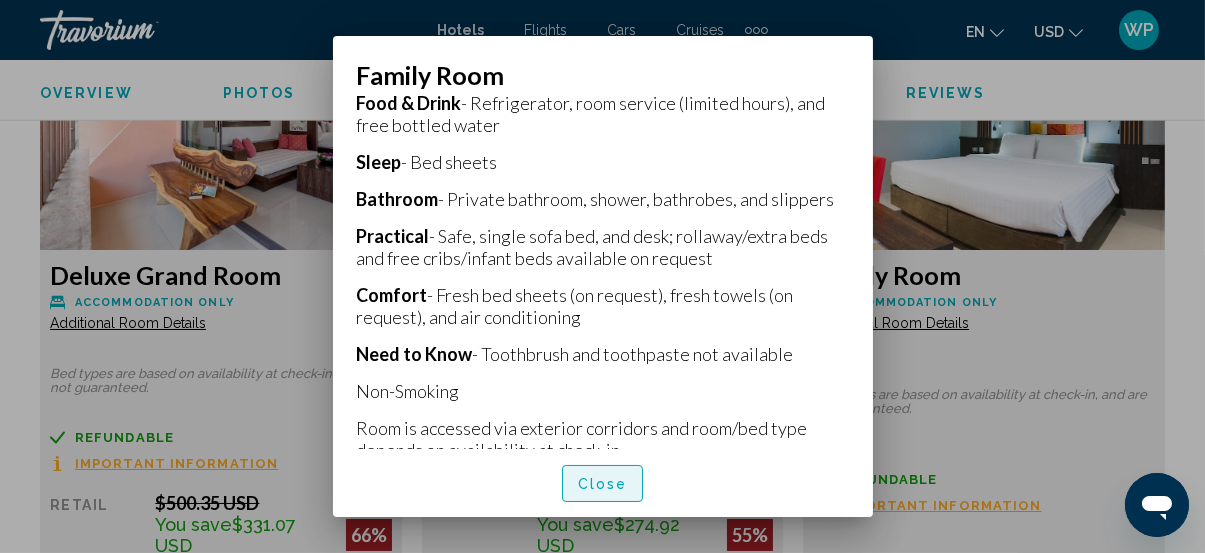 drag, startPoint x: 597, startPoint y: 484, endPoint x: 608, endPoint y: 480, distance: 11.7046995 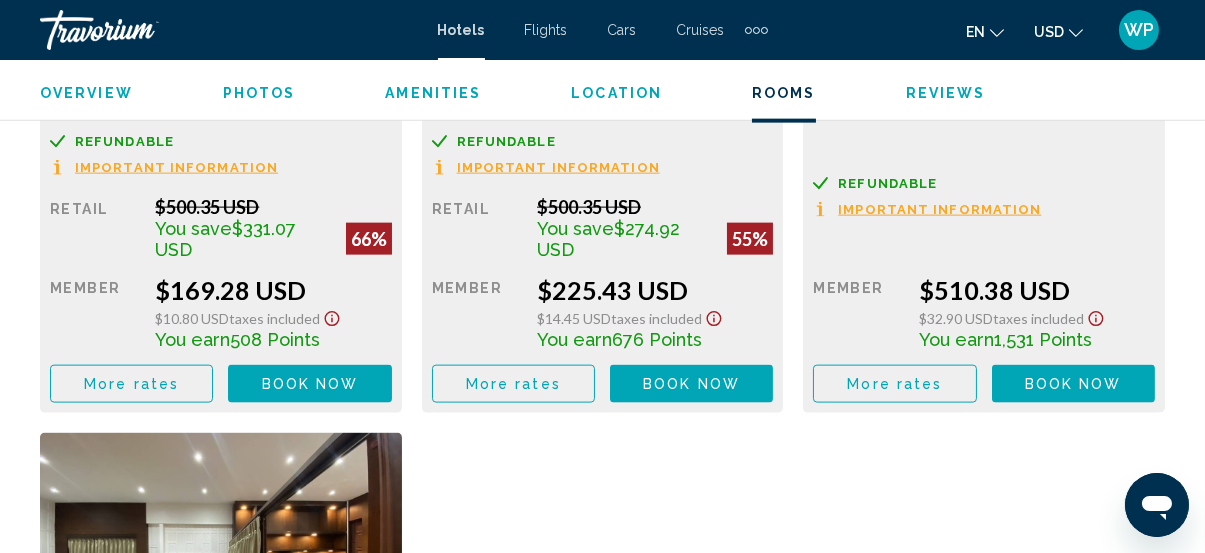scroll, scrollTop: 4153, scrollLeft: 0, axis: vertical 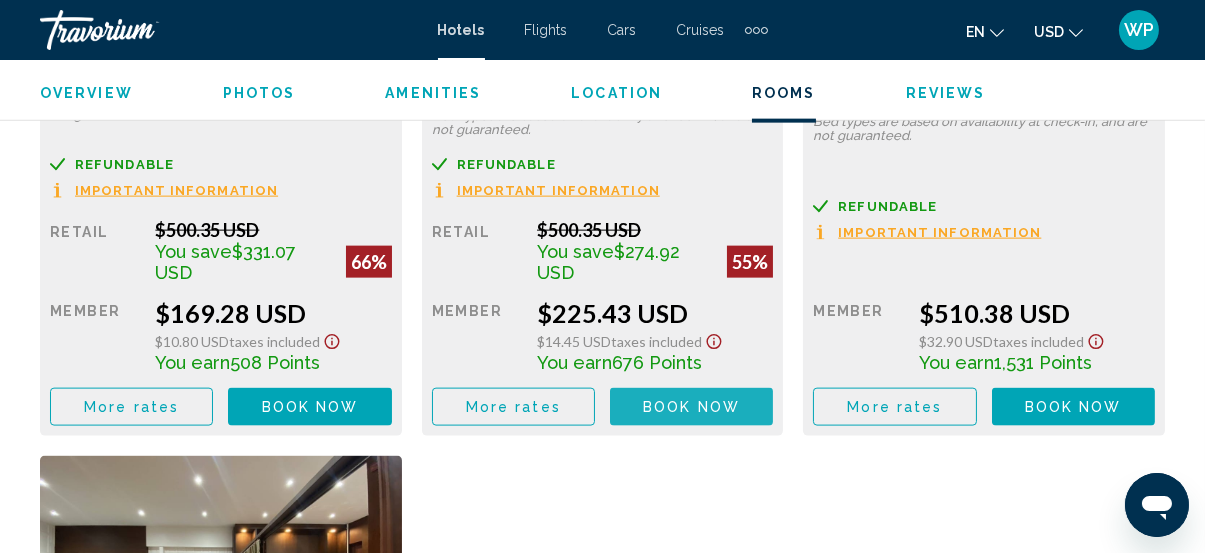 click on "Book now" at bounding box center (691, 408) 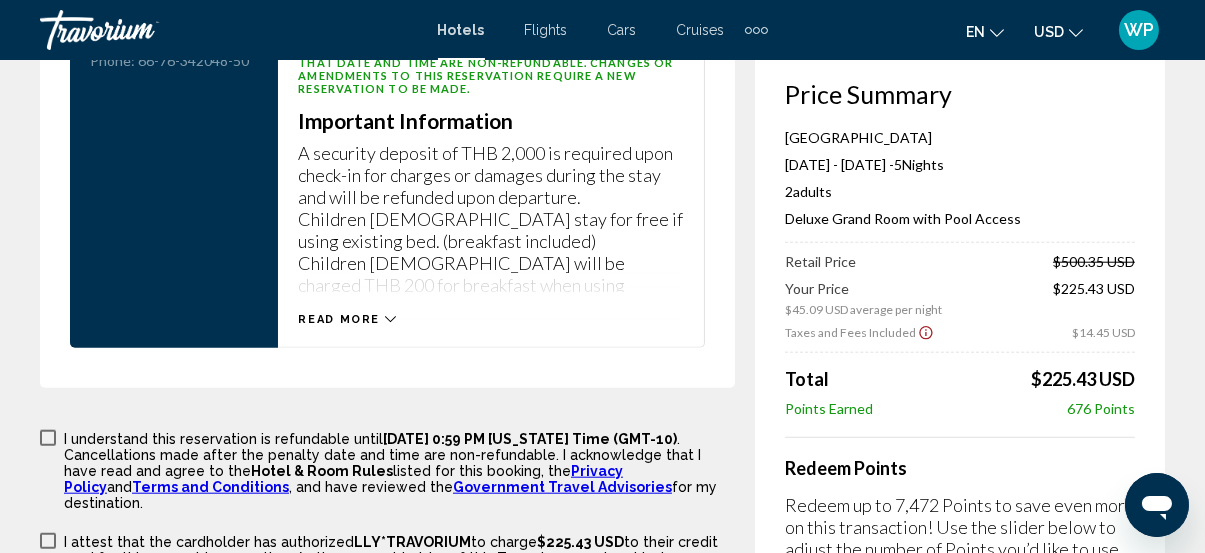 scroll, scrollTop: 3182, scrollLeft: 0, axis: vertical 